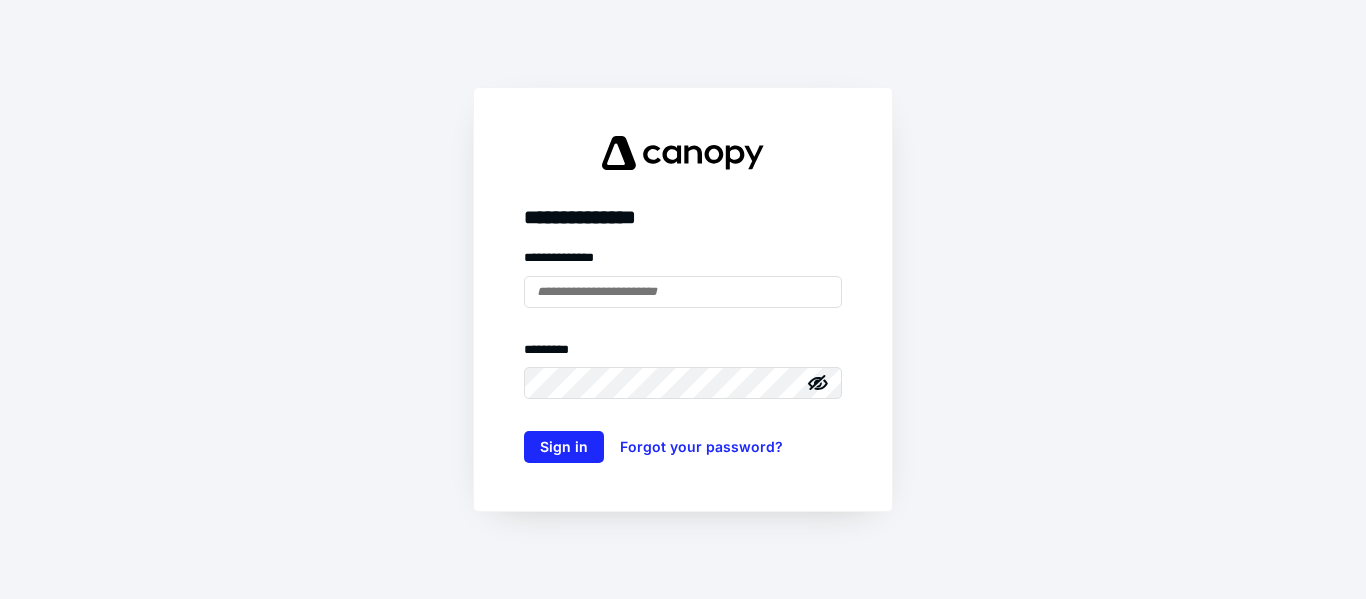 scroll, scrollTop: 0, scrollLeft: 0, axis: both 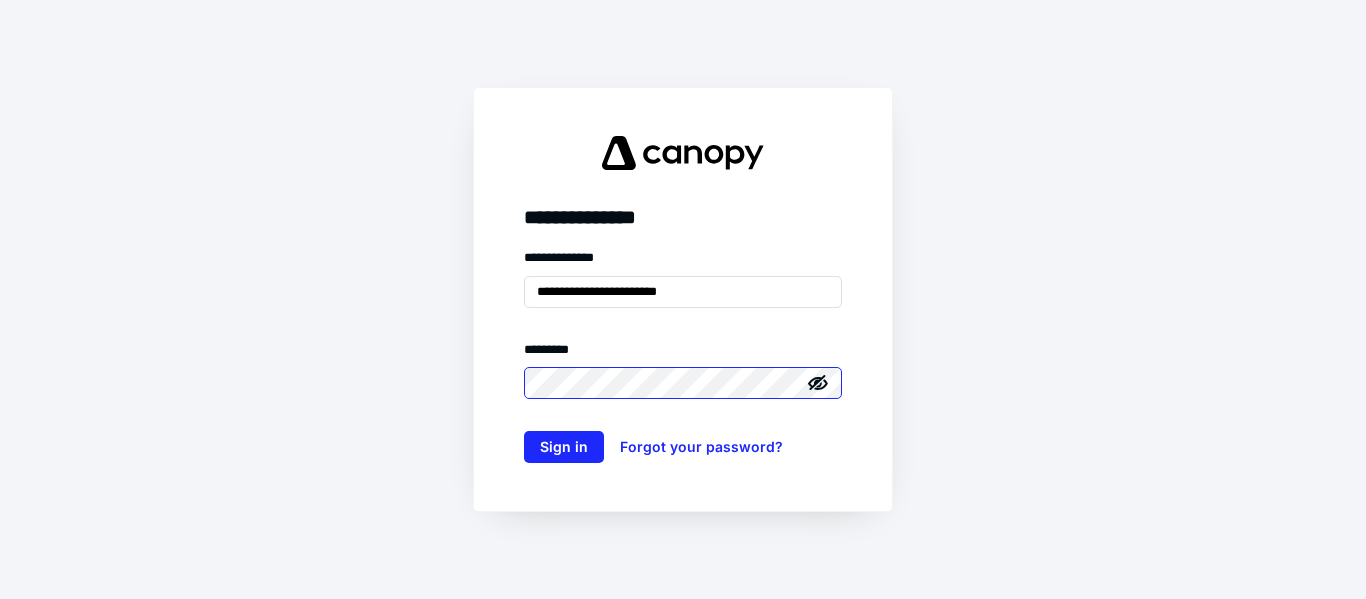 click on "Sign in" at bounding box center (564, 447) 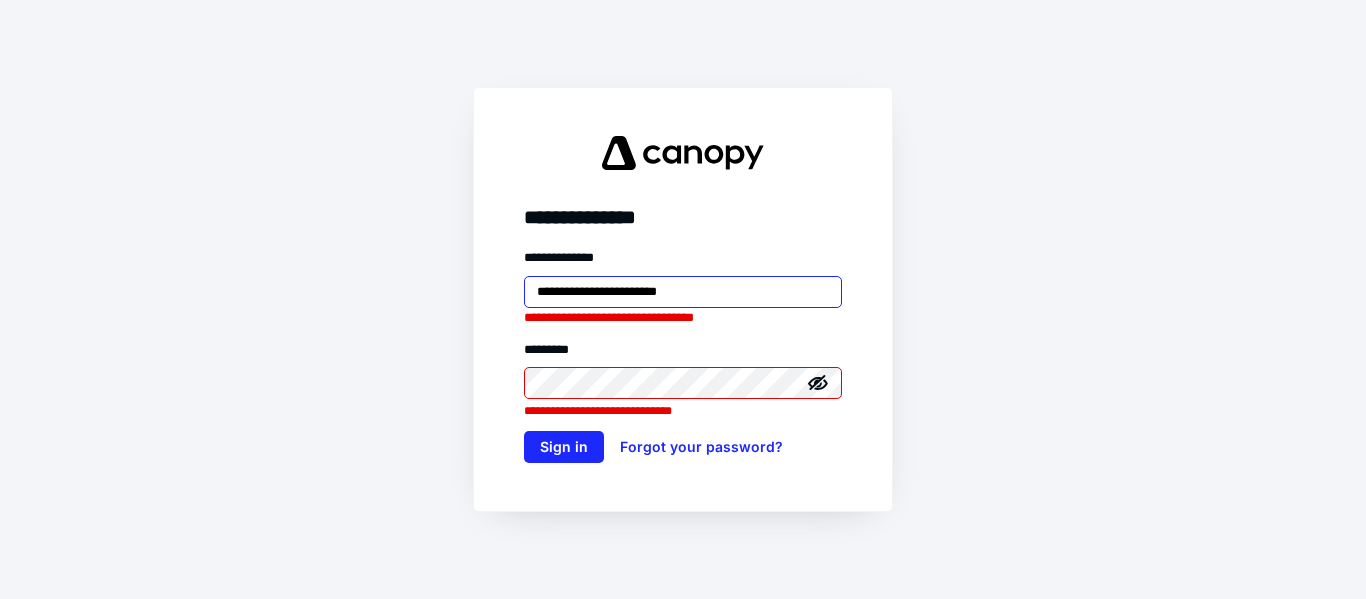 click on "**********" at bounding box center [683, 292] 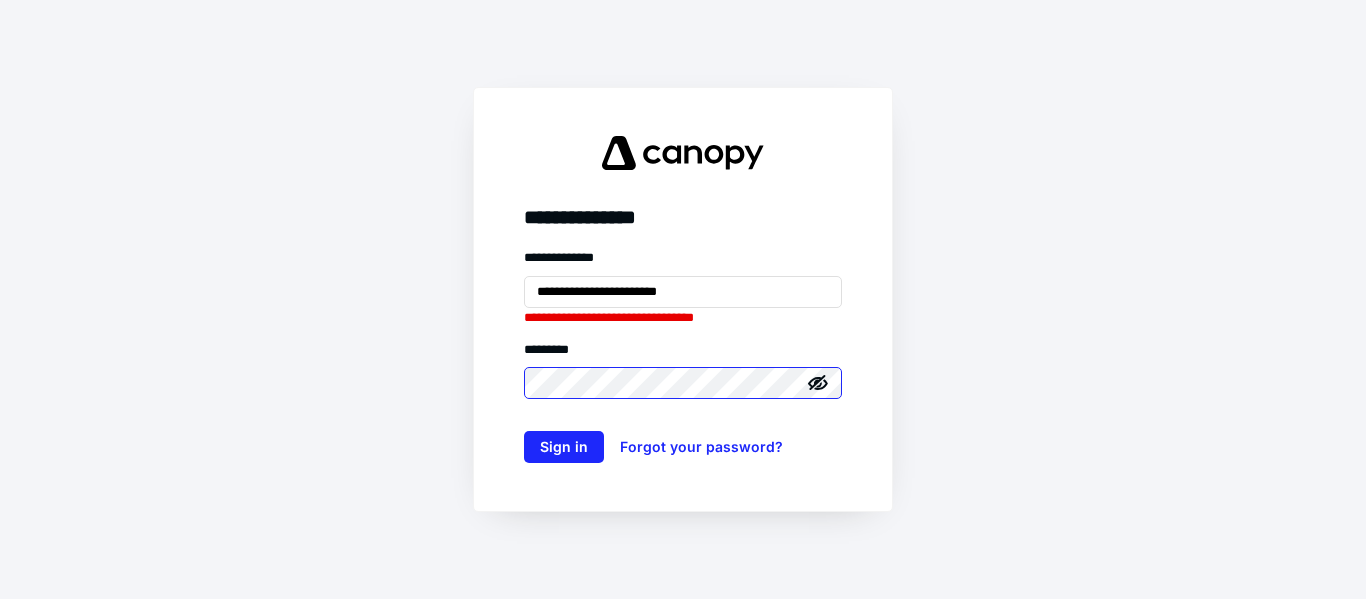 click on "Sign in" at bounding box center (564, 447) 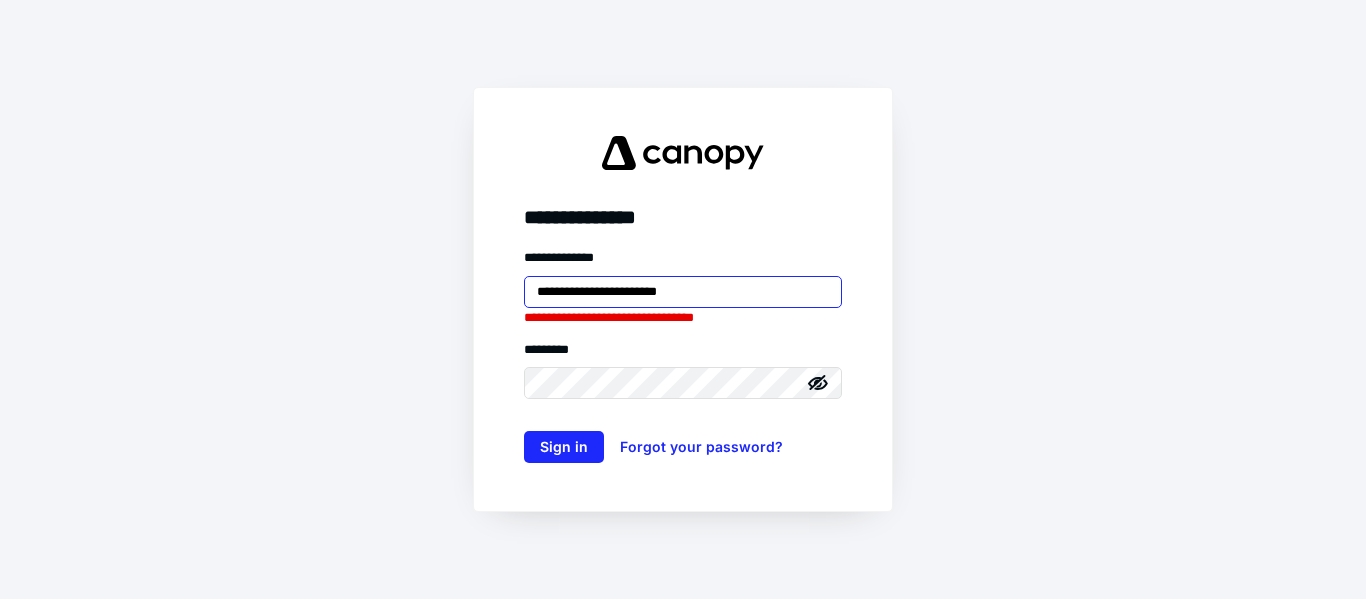 click on "**********" at bounding box center [683, 292] 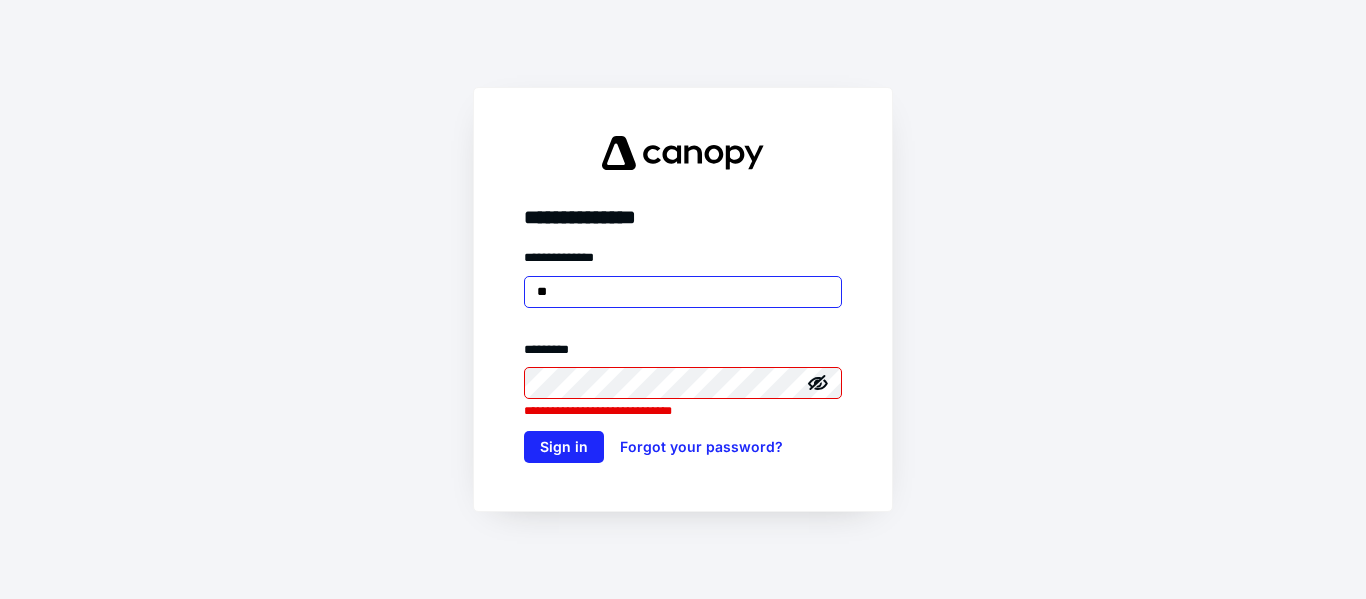 type on "*" 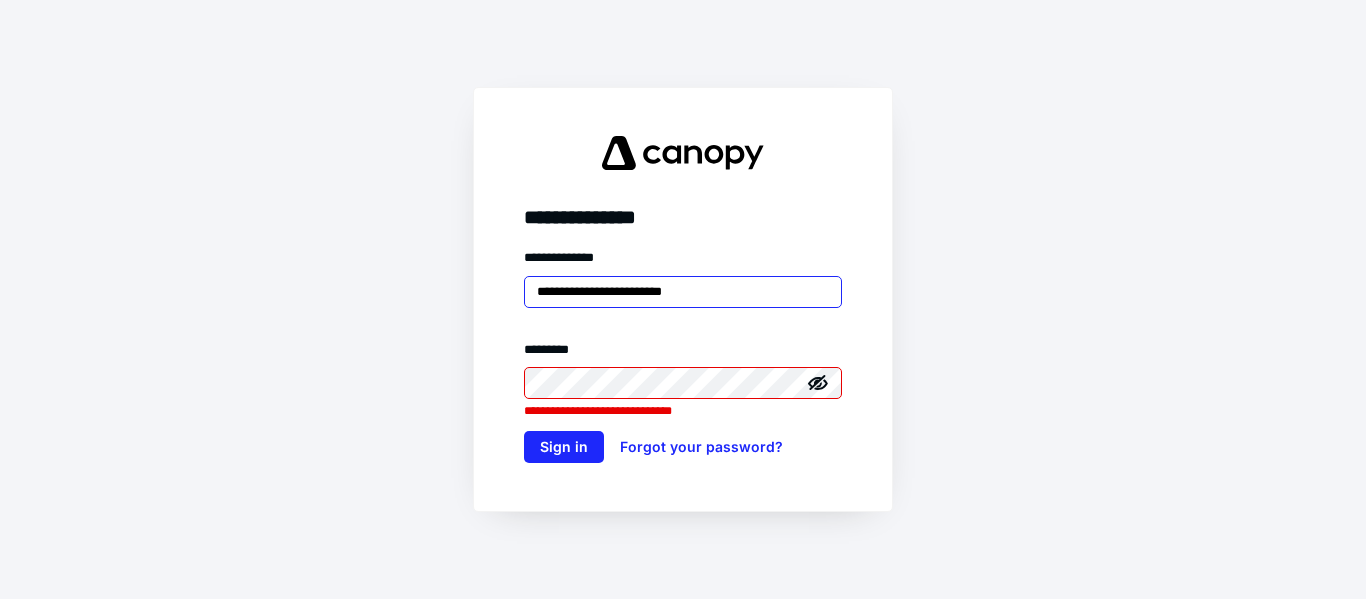 type on "**********" 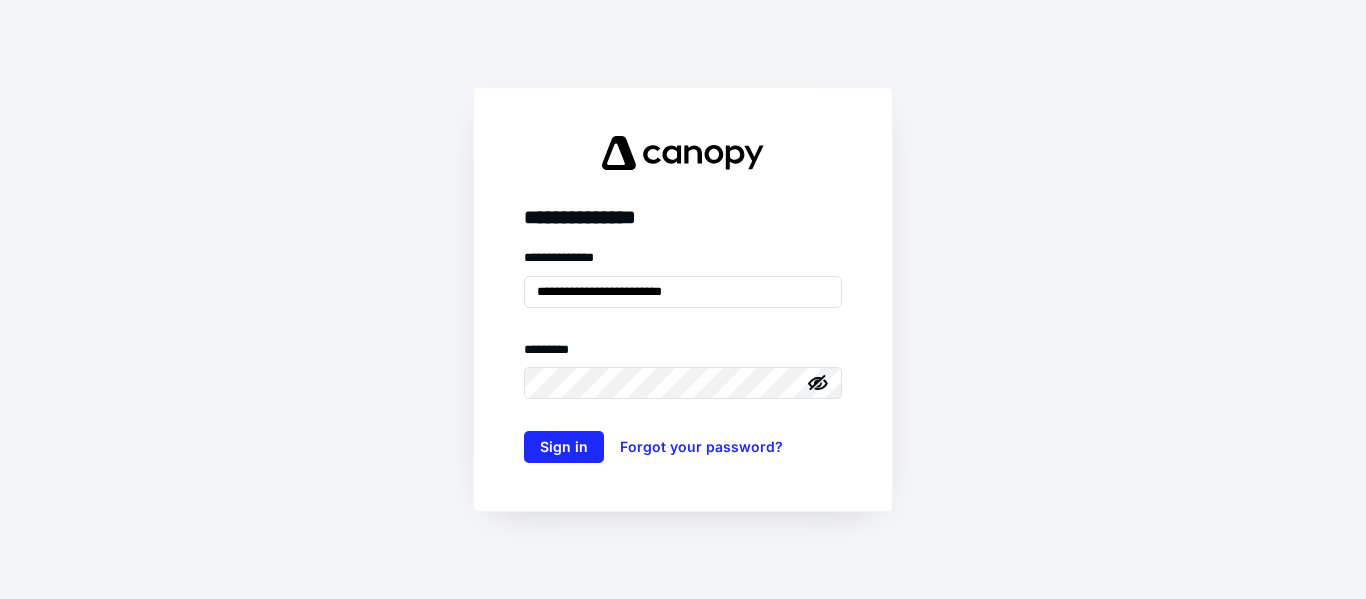 click 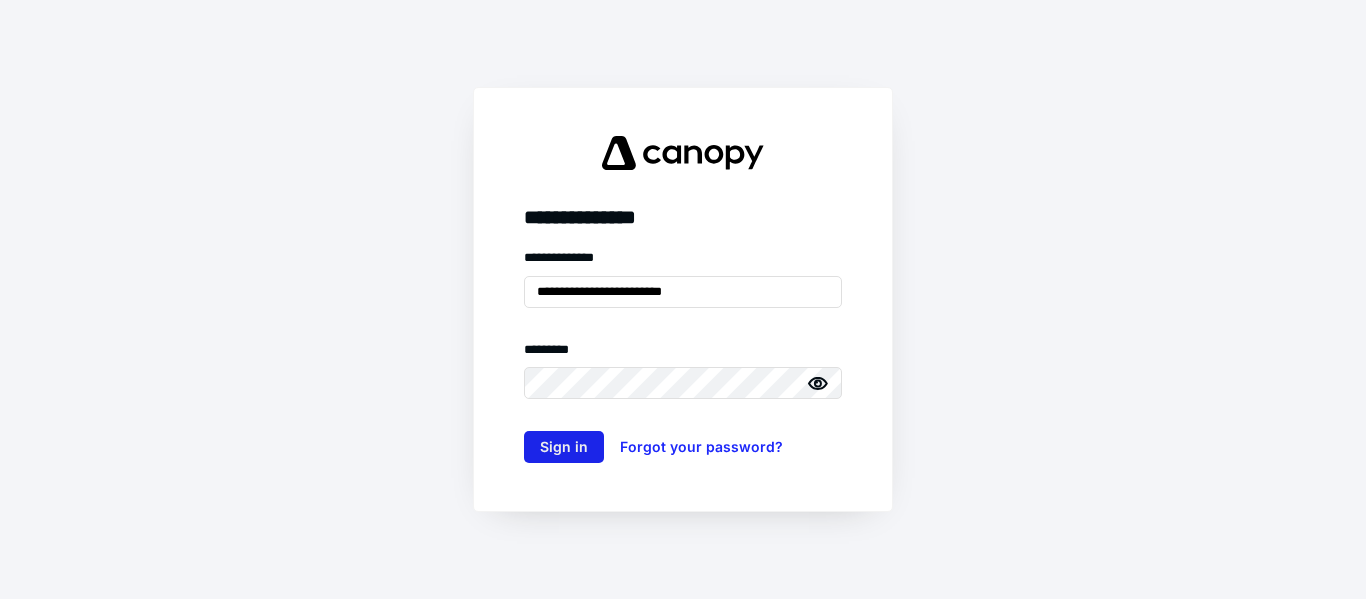 click on "Sign in" at bounding box center (564, 447) 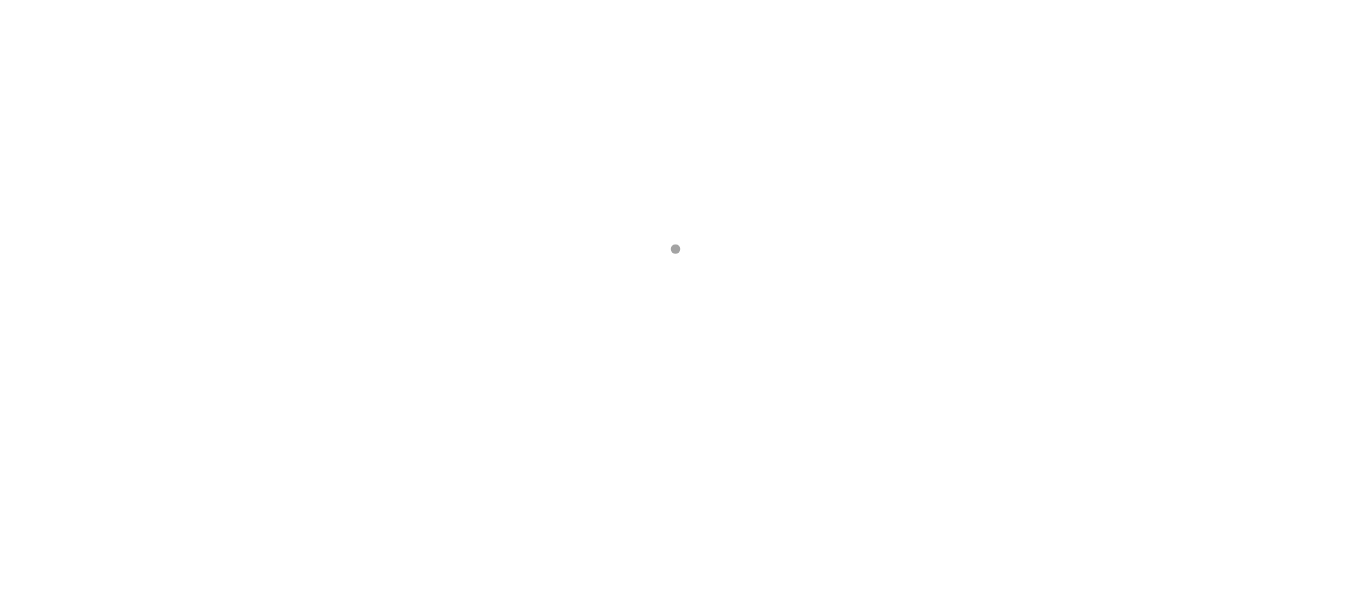 scroll, scrollTop: 0, scrollLeft: 0, axis: both 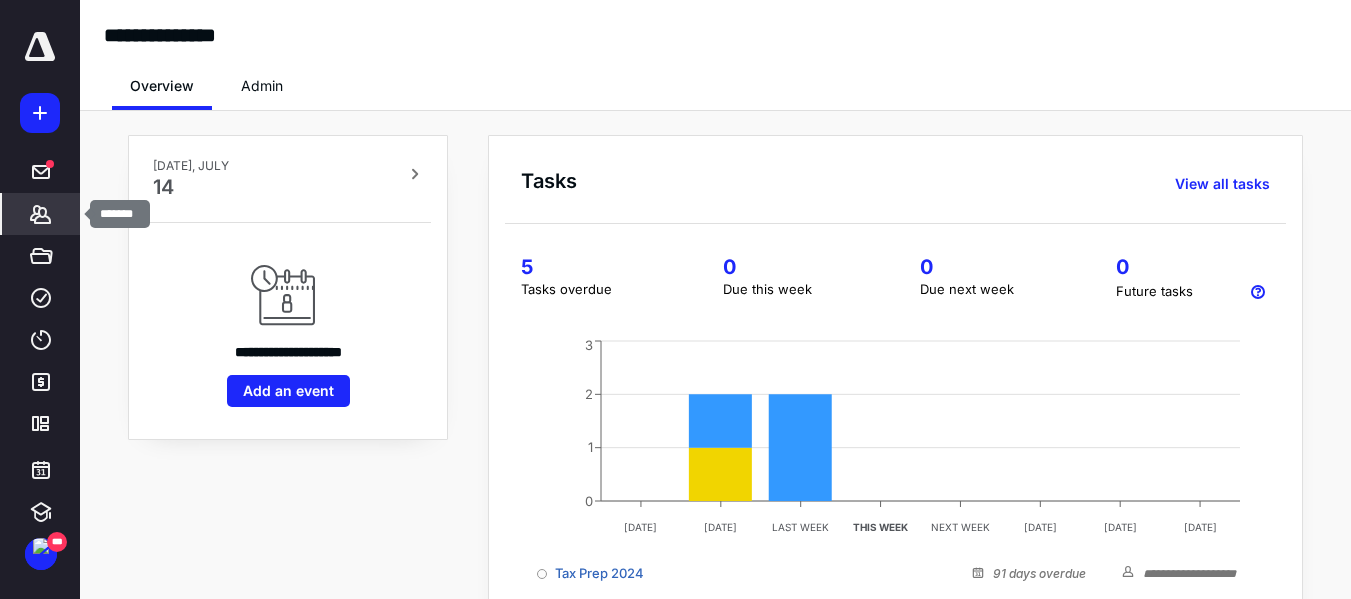 click 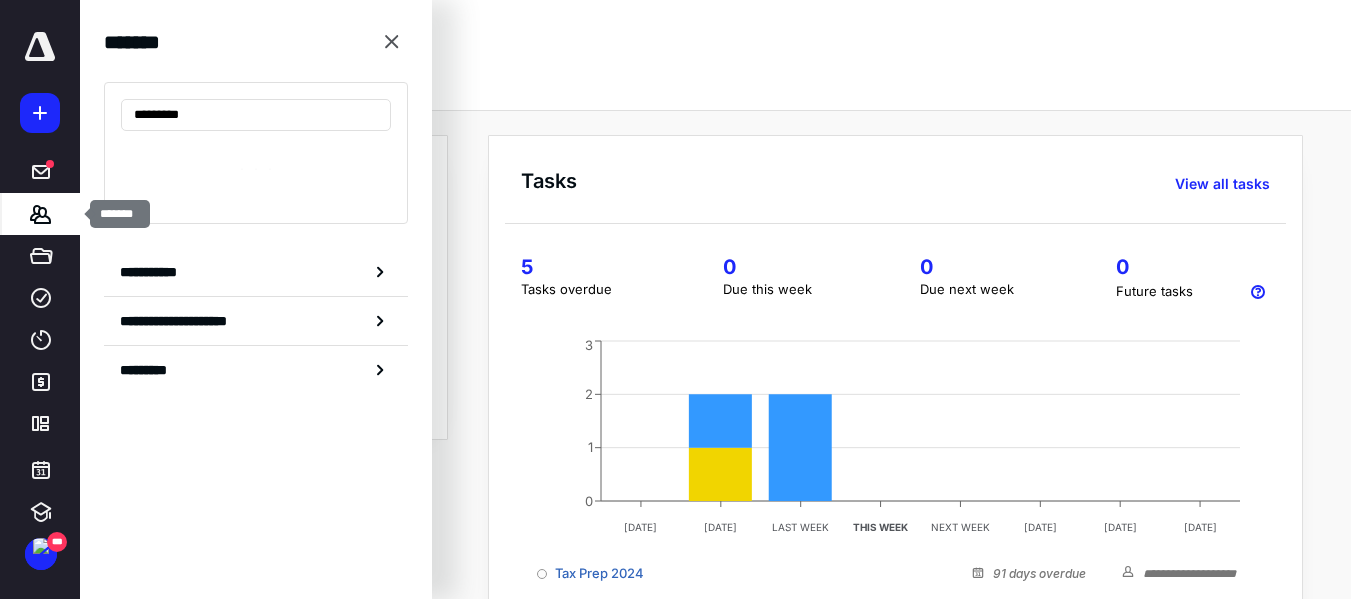 type on "*********" 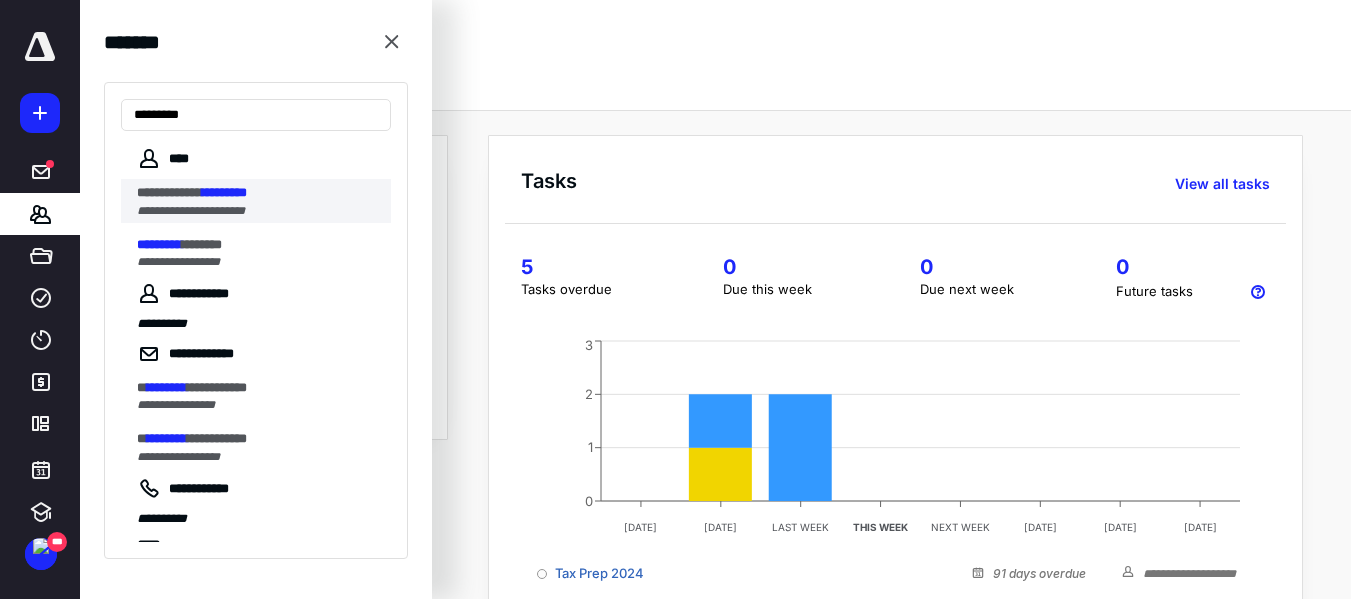 click on "**********" at bounding box center (258, 193) 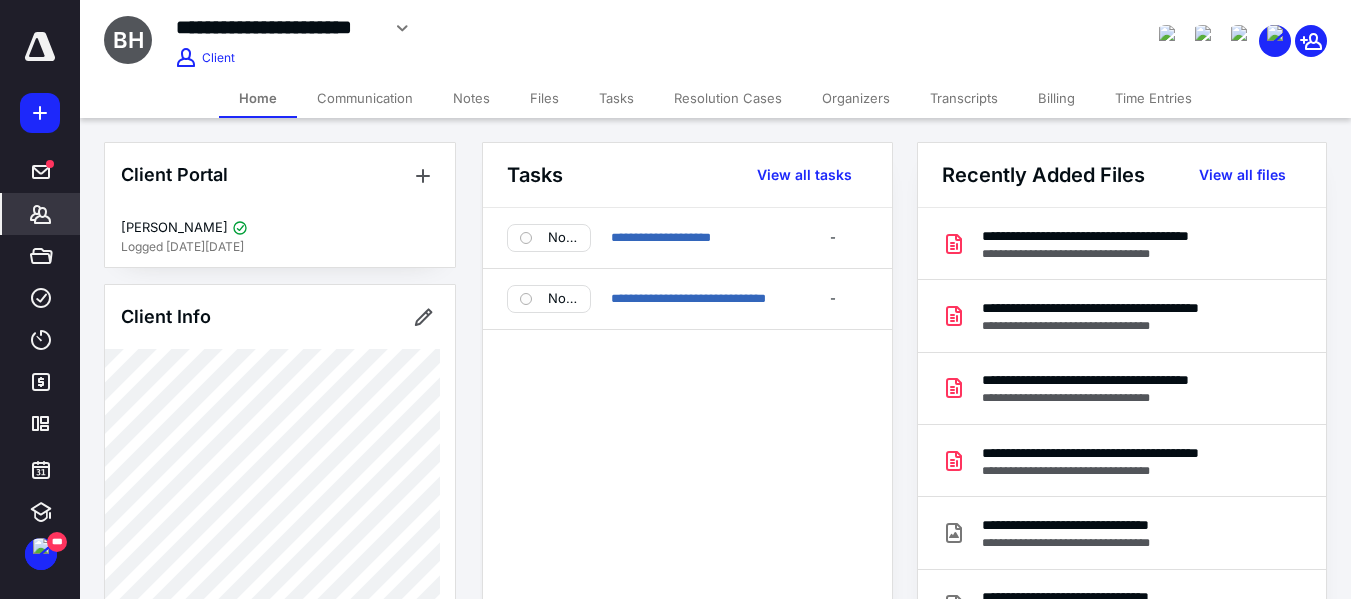 click on "Files" at bounding box center [544, 98] 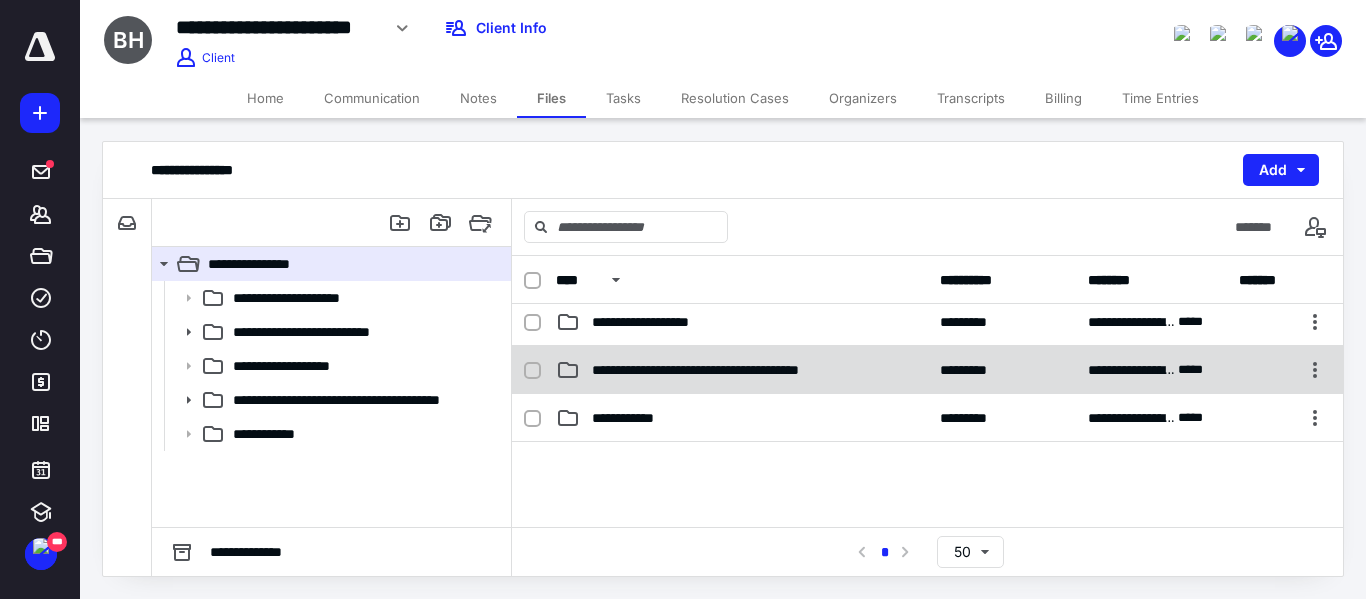 scroll, scrollTop: 101, scrollLeft: 0, axis: vertical 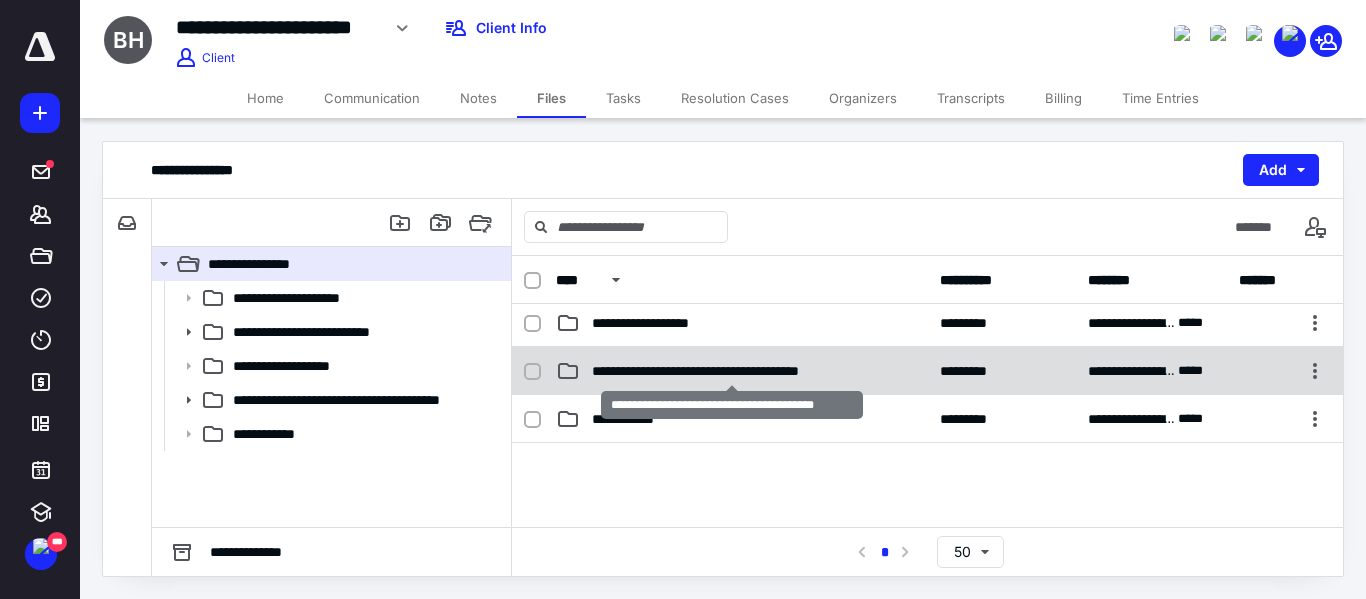click on "**********" at bounding box center (731, 371) 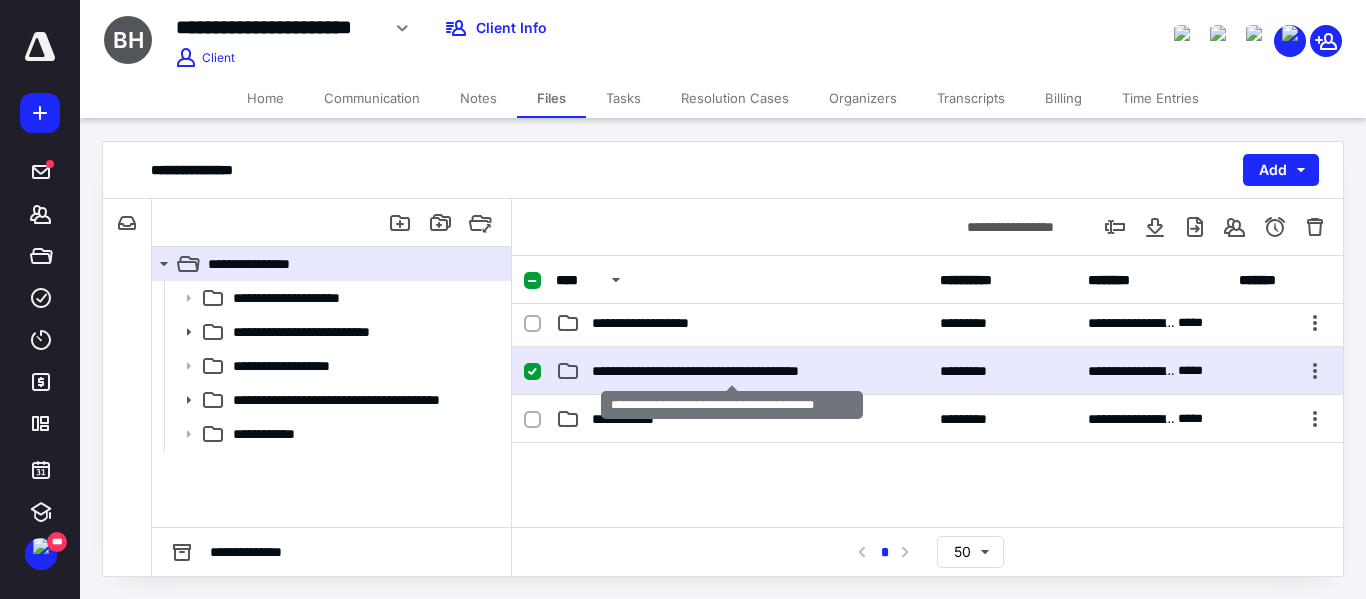 click on "**********" at bounding box center (731, 371) 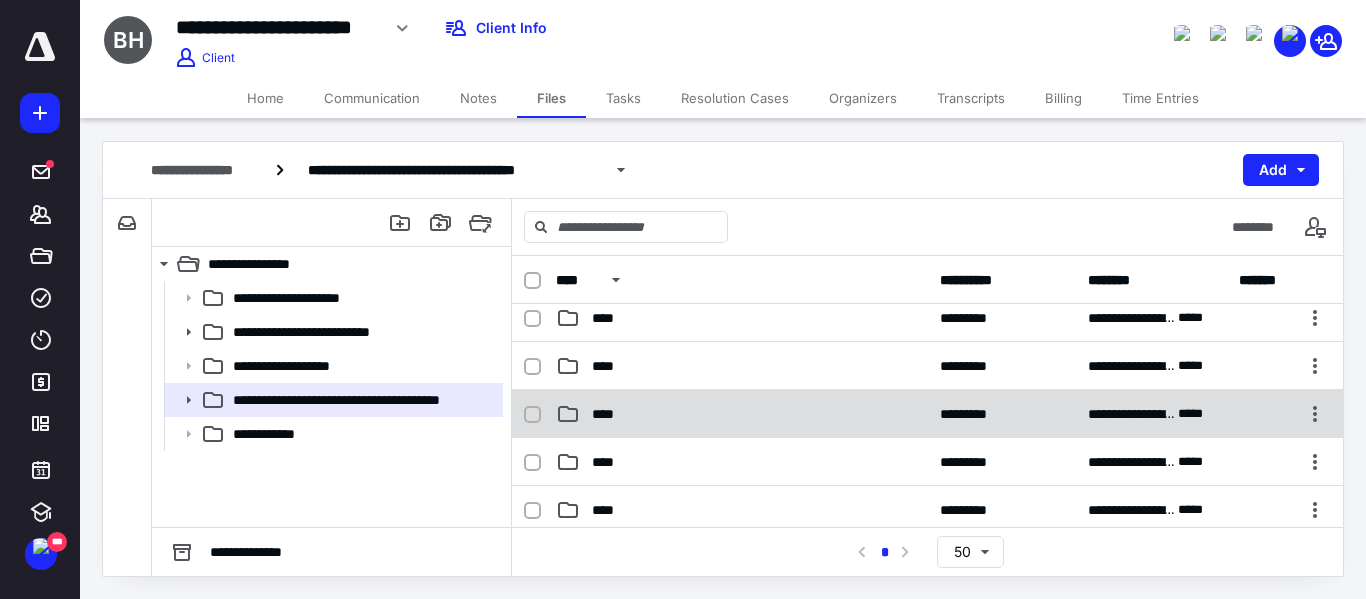 scroll, scrollTop: 299, scrollLeft: 0, axis: vertical 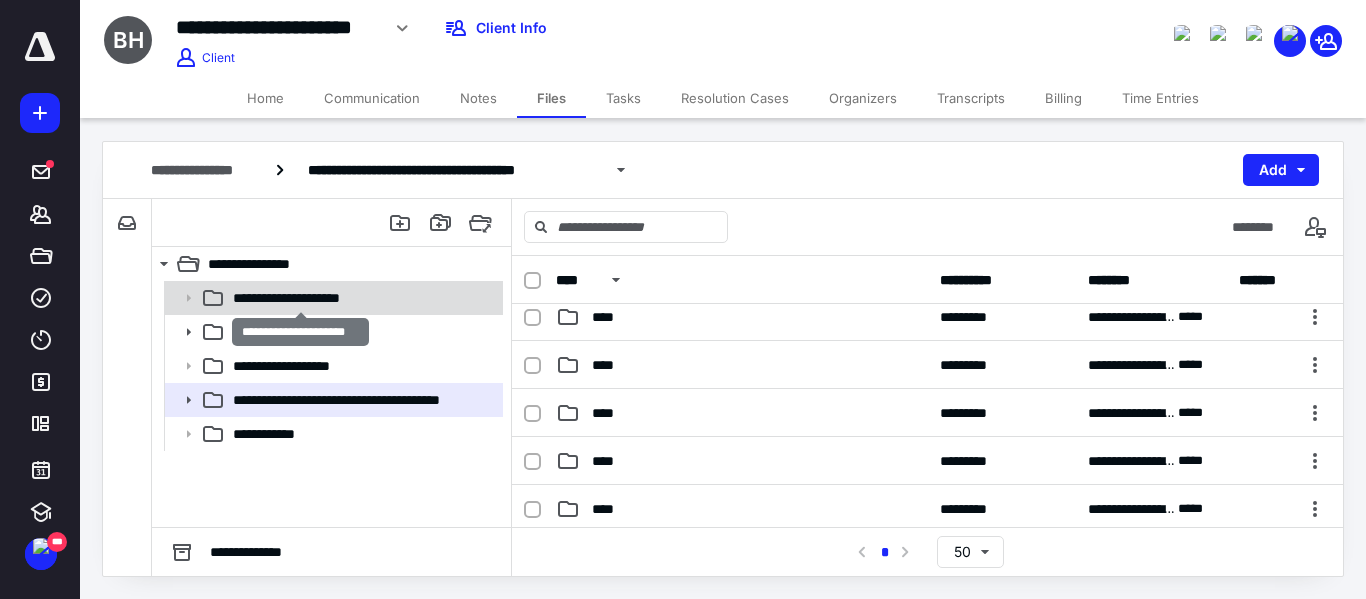 click on "**********" at bounding box center [301, 298] 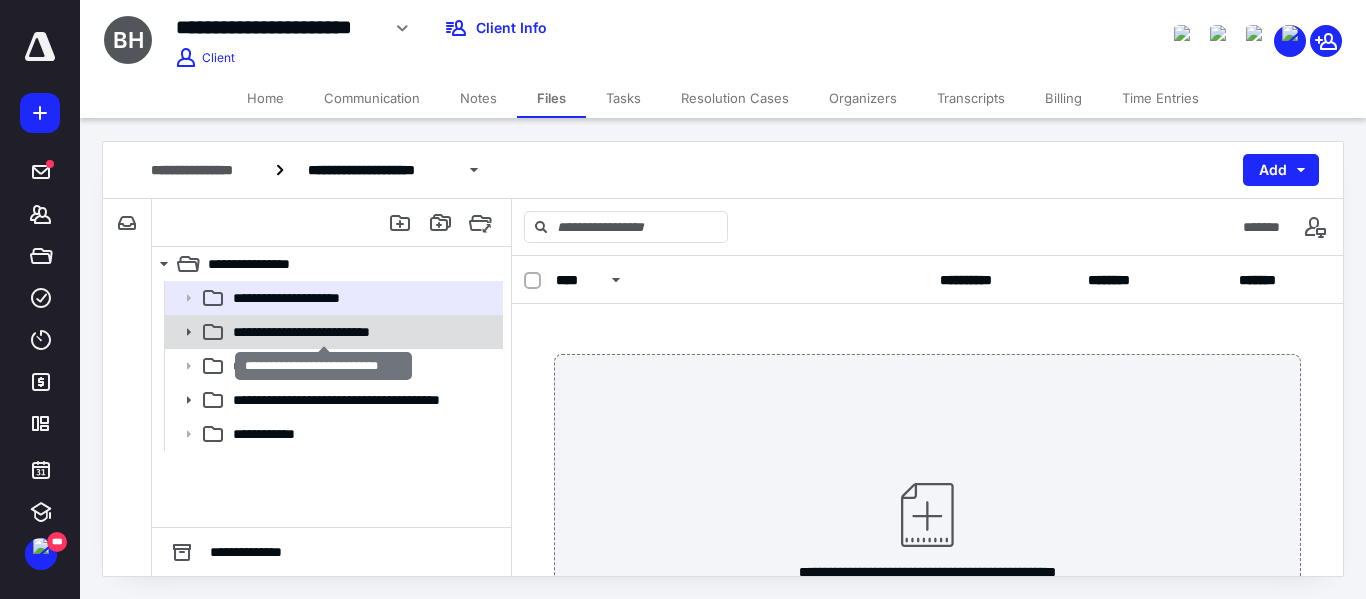 click on "**********" at bounding box center (323, 332) 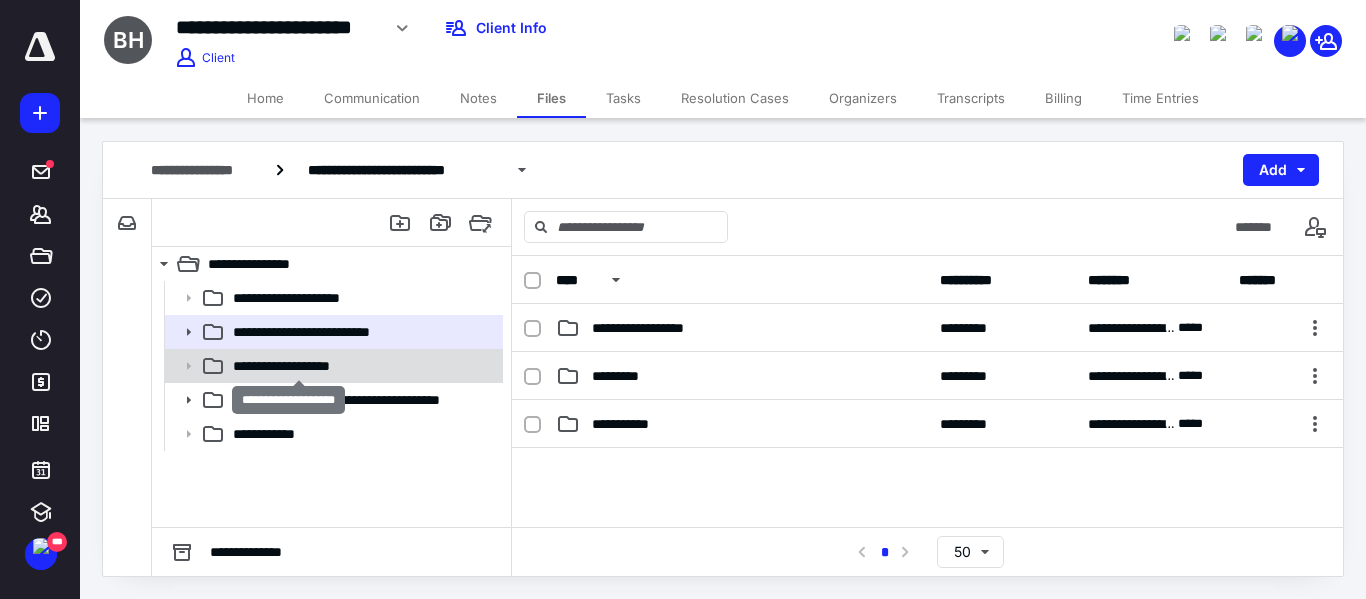 click on "**********" at bounding box center [299, 366] 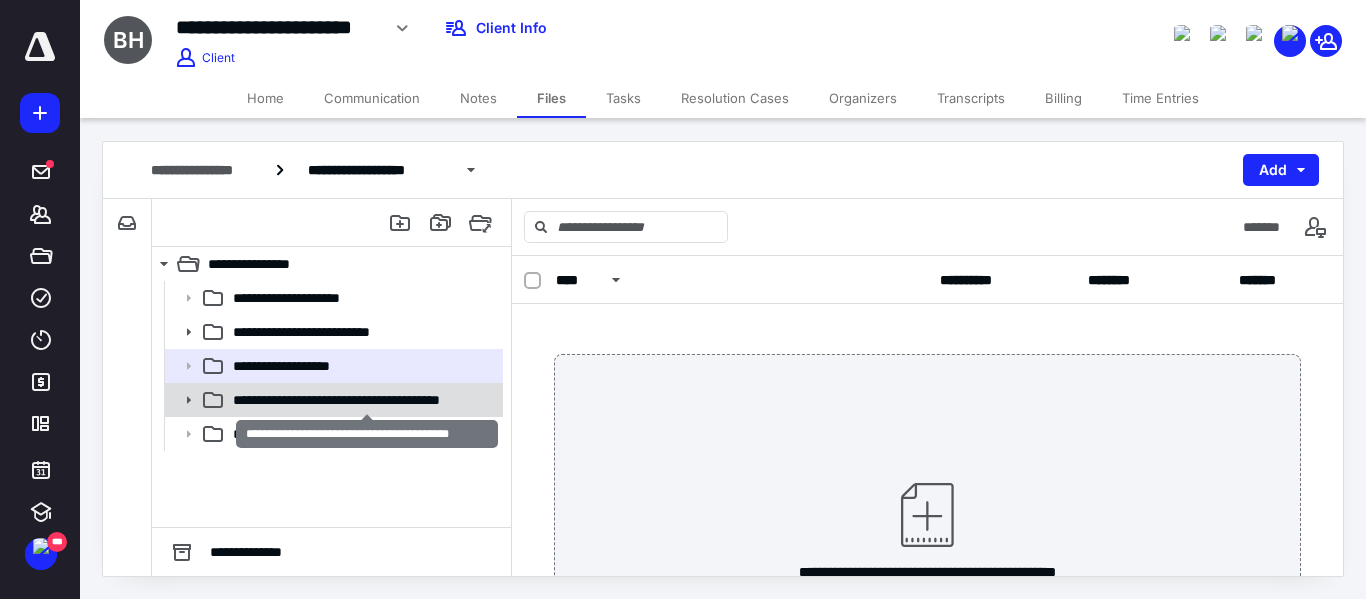 click on "**********" at bounding box center [366, 400] 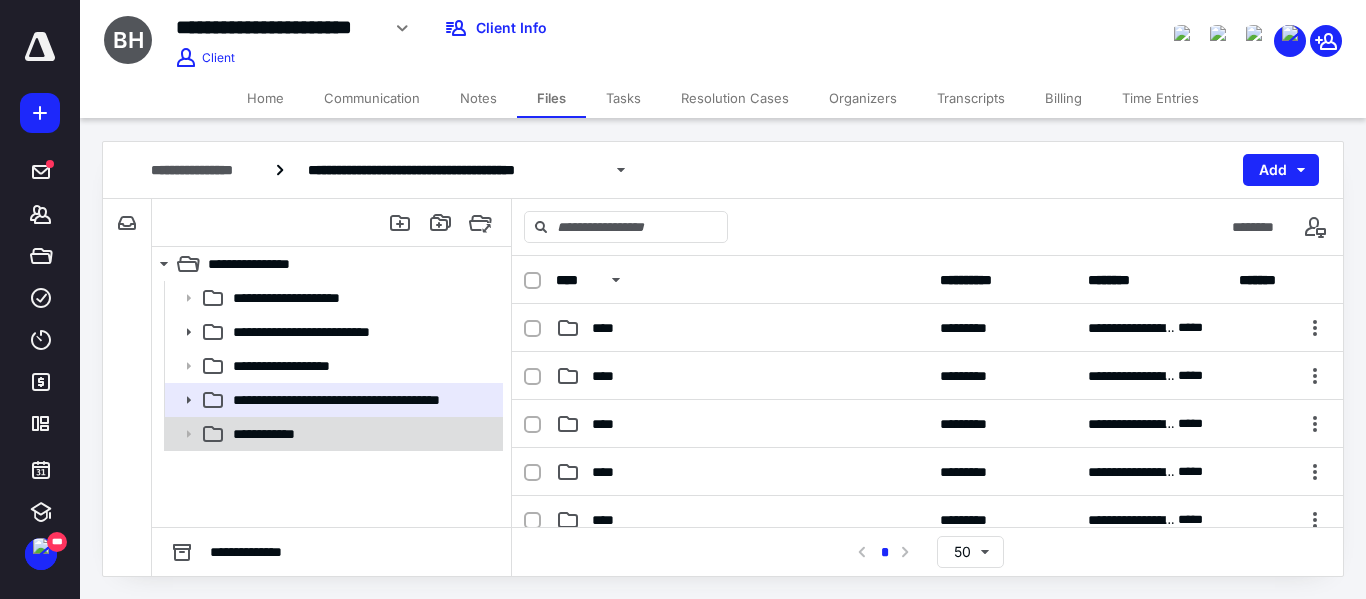click on "**********" at bounding box center (275, 434) 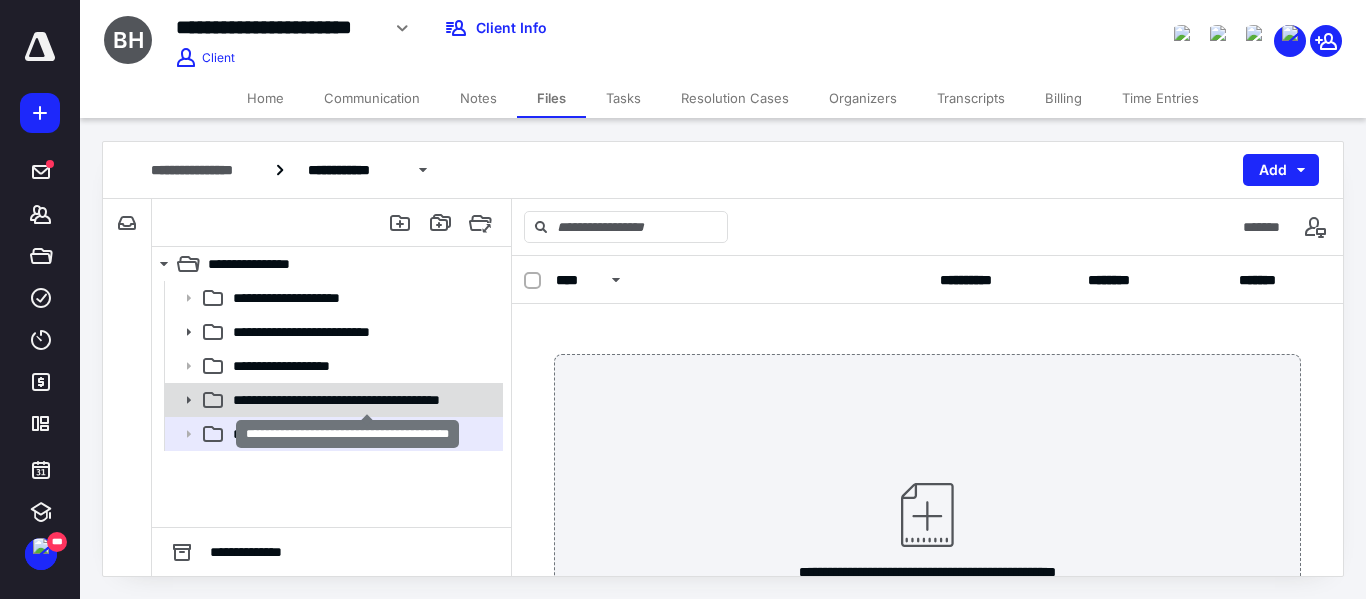 click on "**********" at bounding box center (366, 400) 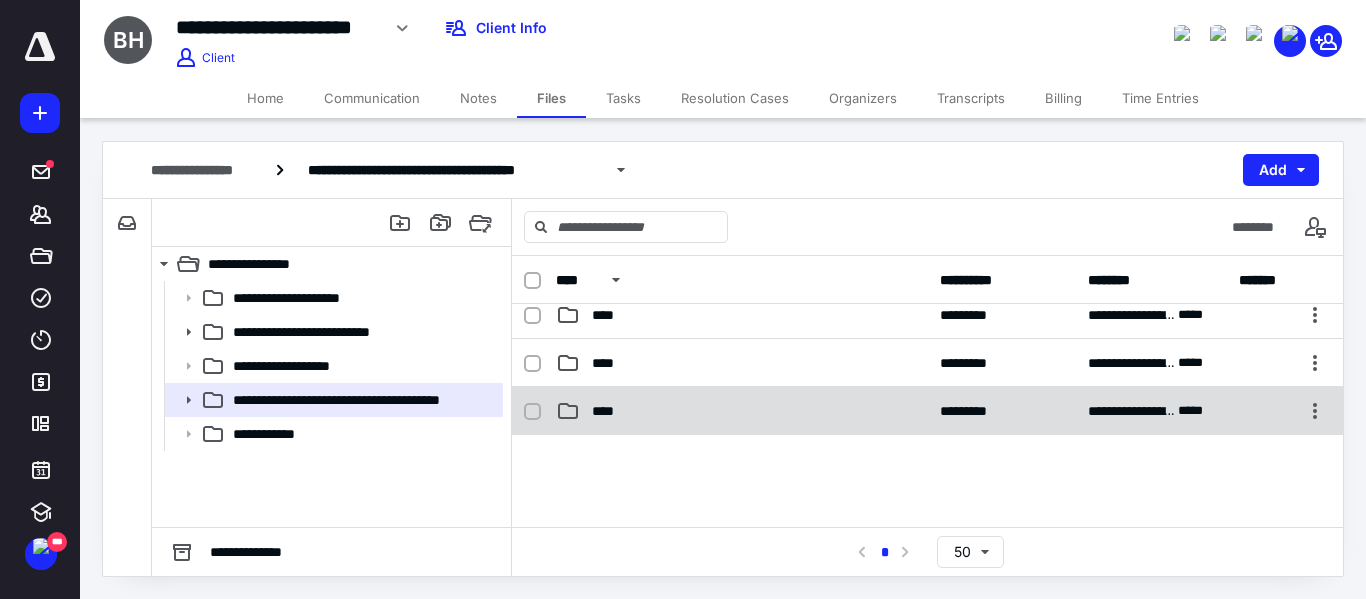 scroll, scrollTop: 399, scrollLeft: 0, axis: vertical 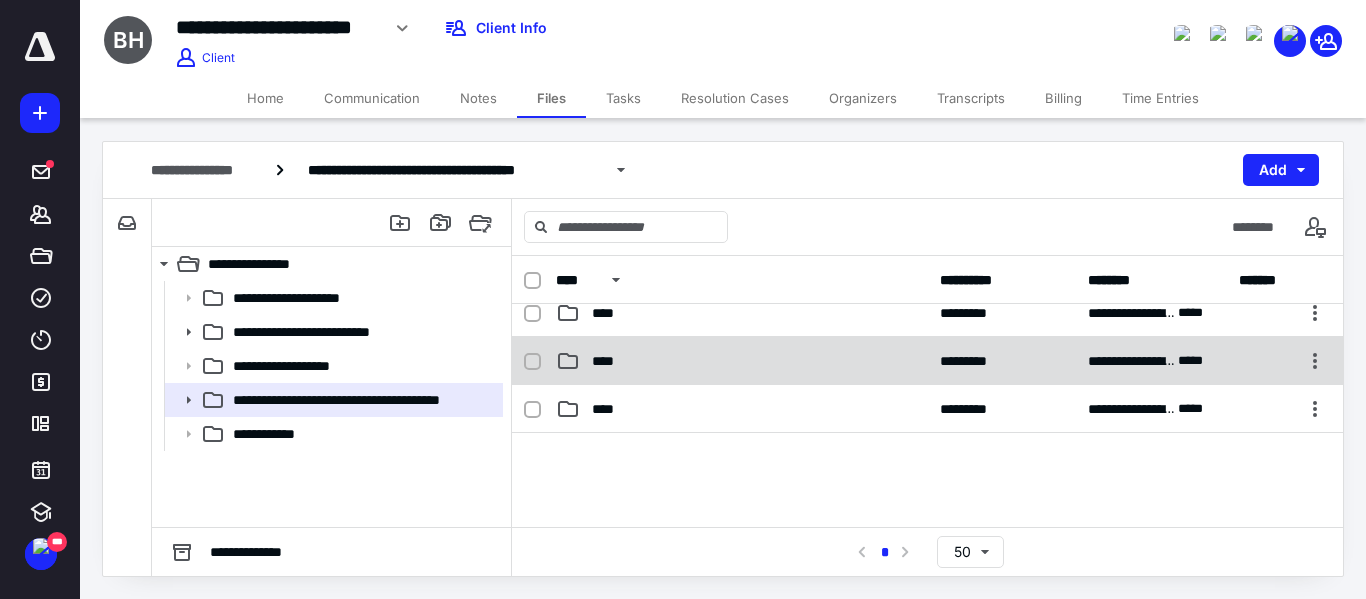 click on "****" at bounding box center [742, 361] 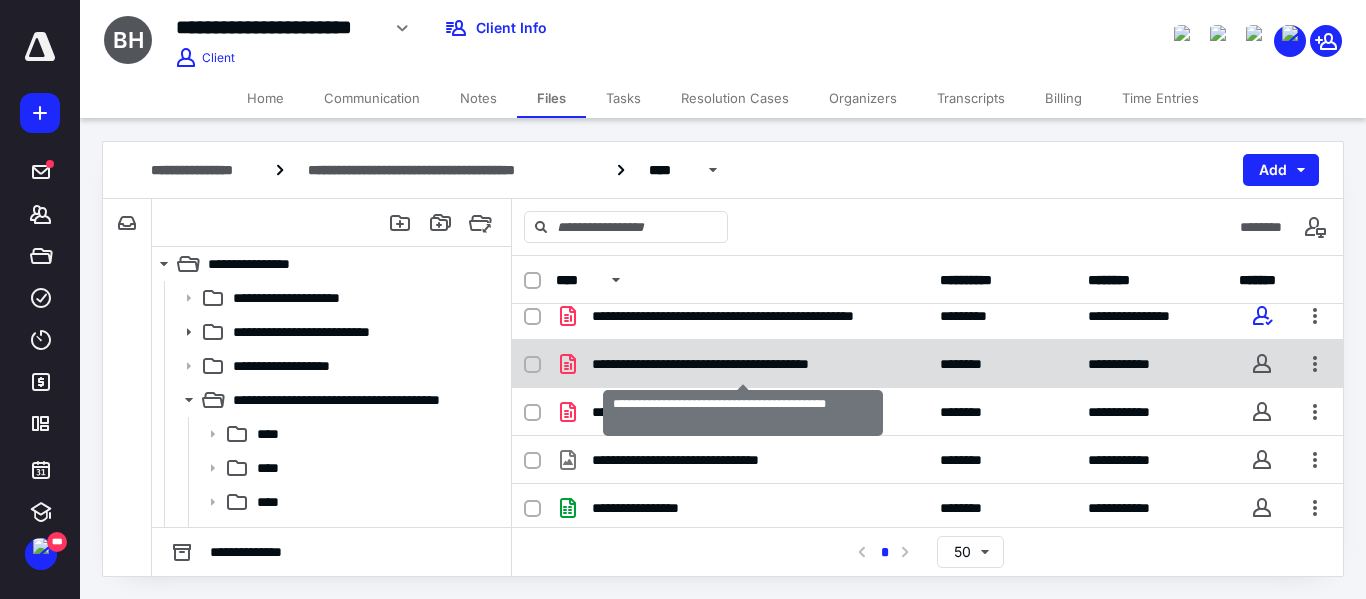 scroll, scrollTop: 305, scrollLeft: 0, axis: vertical 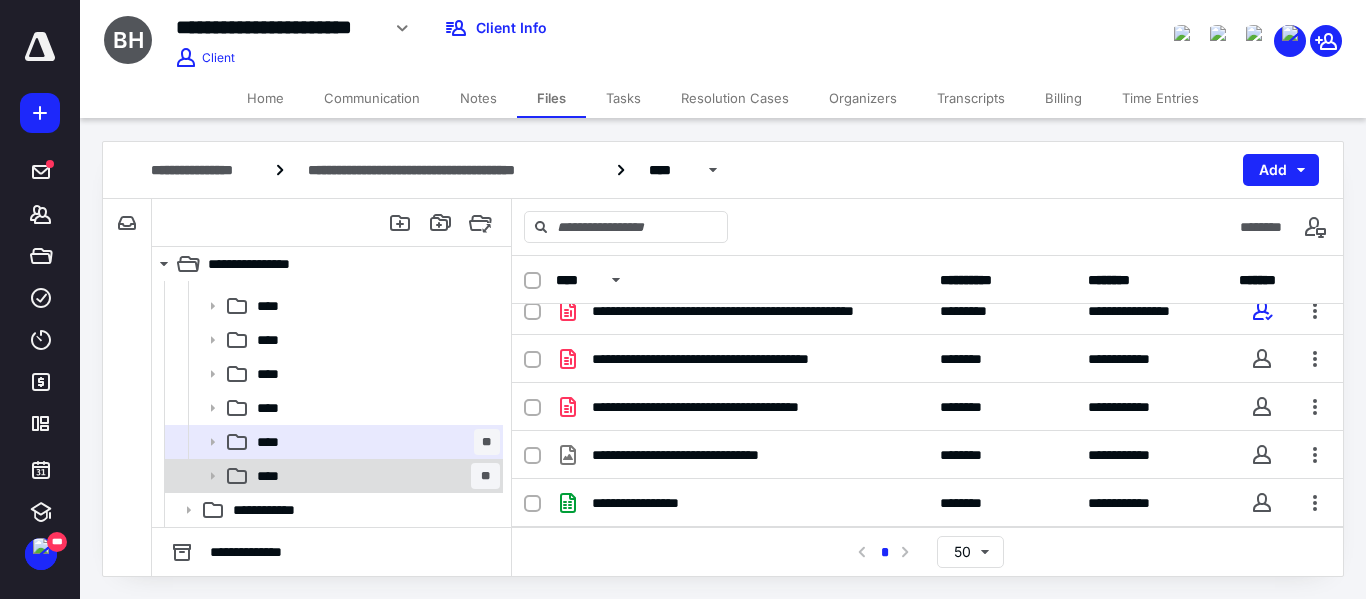click on "**** **" at bounding box center (374, 476) 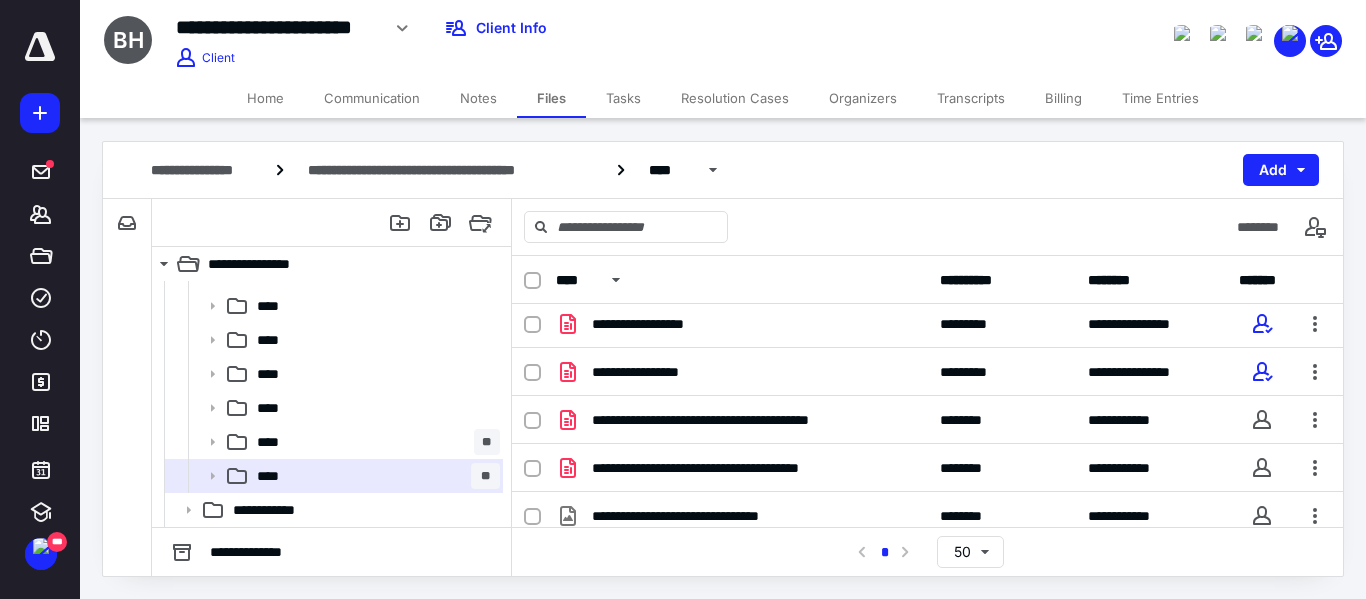 scroll, scrollTop: 401, scrollLeft: 0, axis: vertical 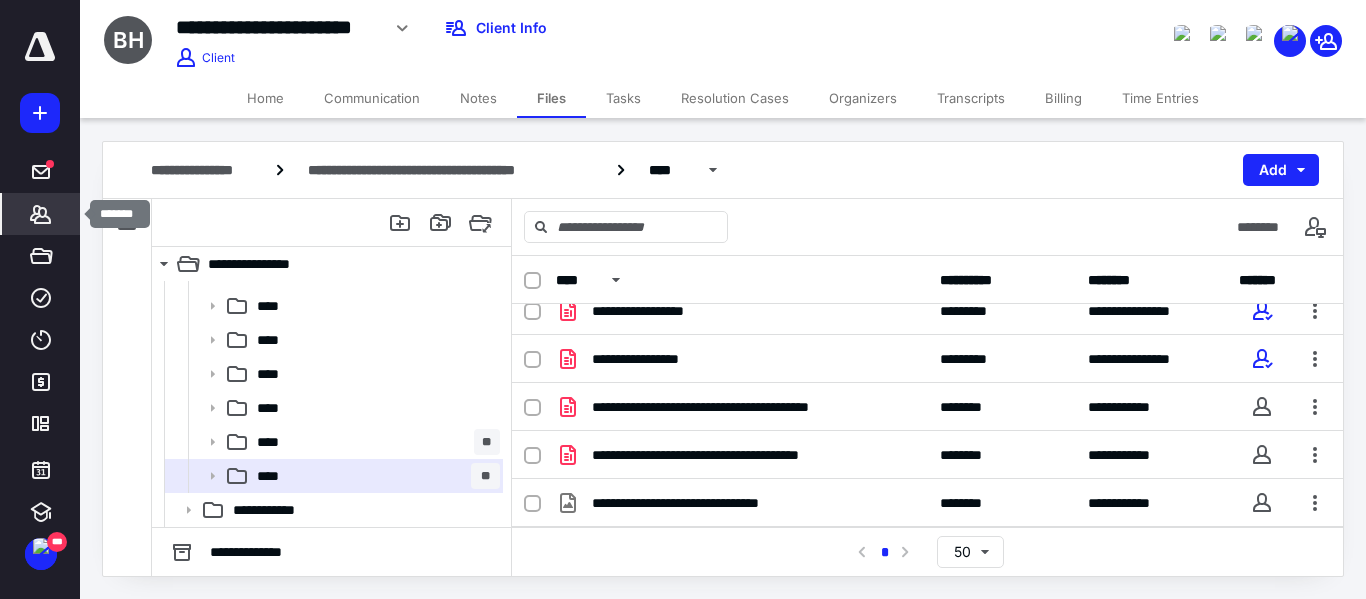 click 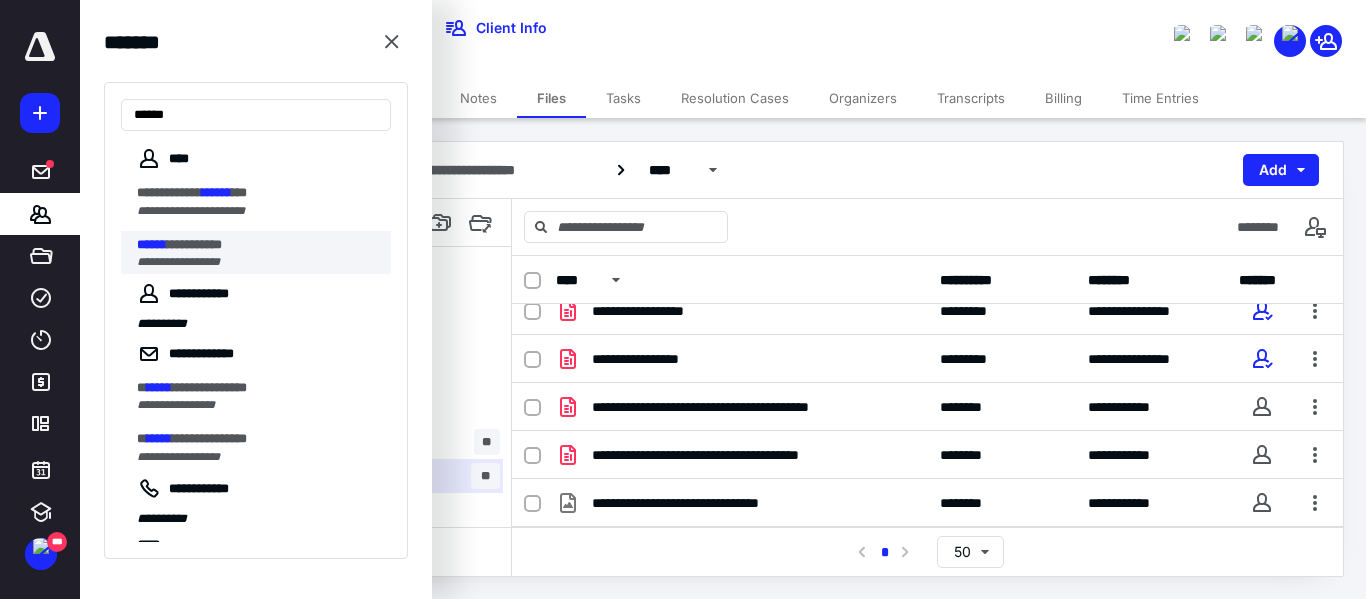 type on "******" 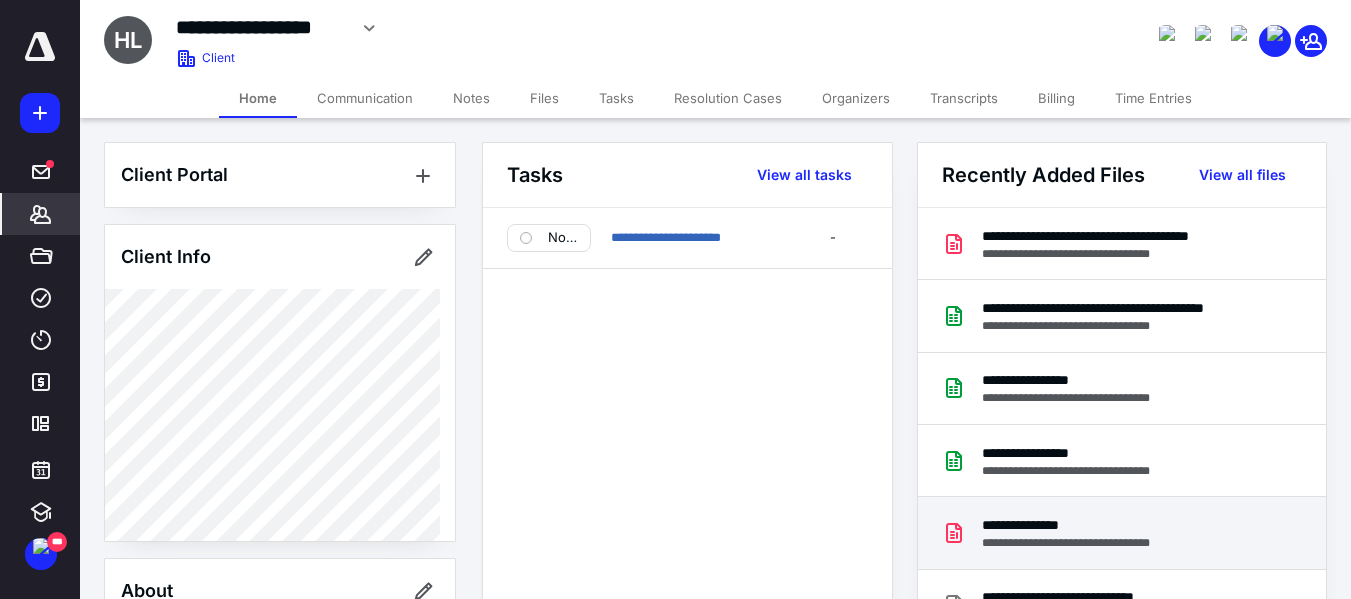 click on "**********" at bounding box center (1080, 525) 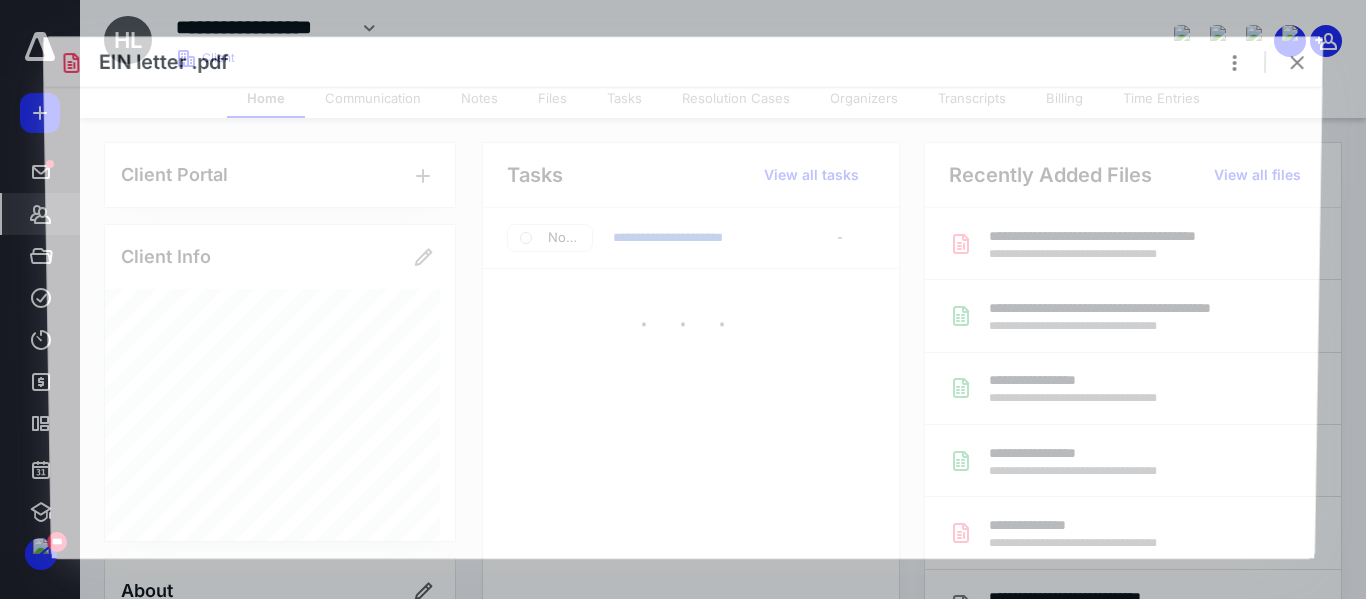 scroll, scrollTop: 0, scrollLeft: 0, axis: both 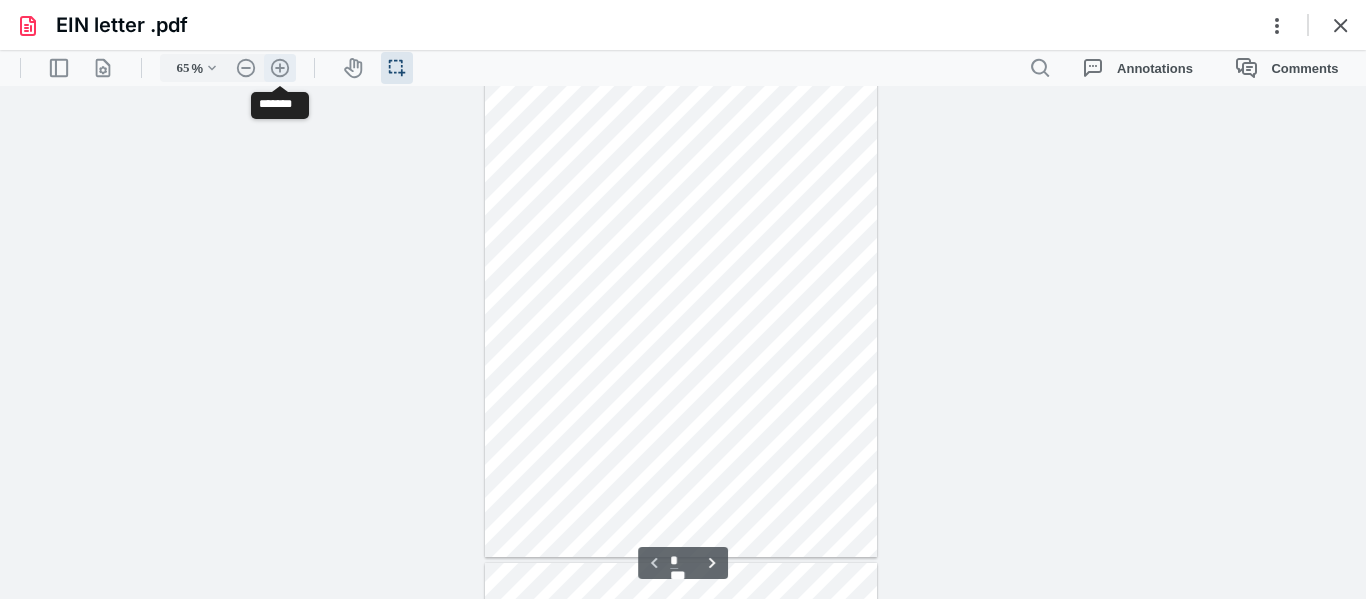 click on ".cls-1{fill:#abb0c4;} icon - header - zoom - in - line" at bounding box center [280, 68] 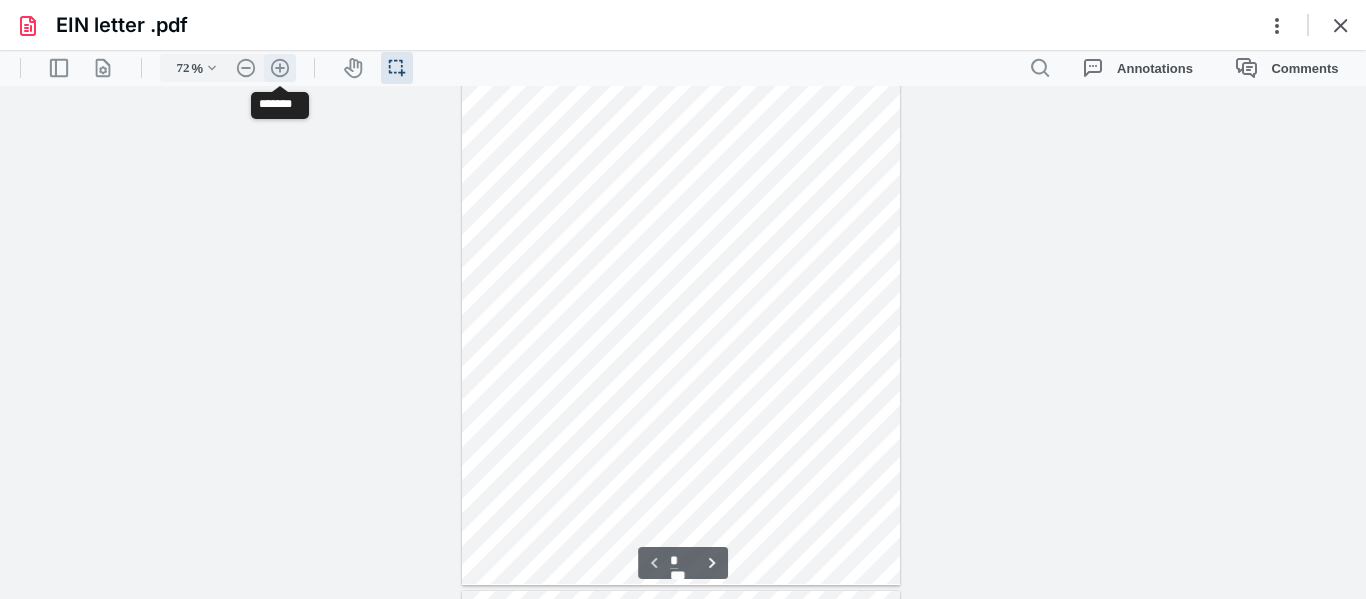 click on ".cls-1{fill:#abb0c4;} icon - header - zoom - in - line" at bounding box center [280, 68] 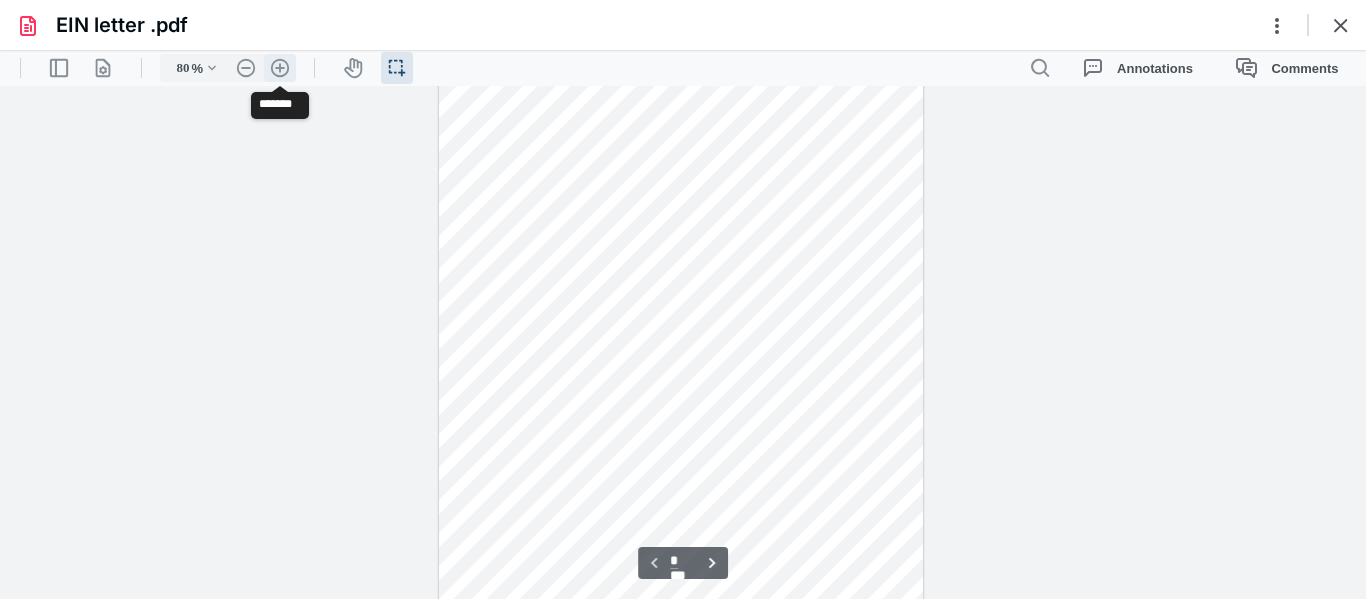 click on ".cls-1{fill:#abb0c4;} icon - header - zoom - in - line" at bounding box center [280, 68] 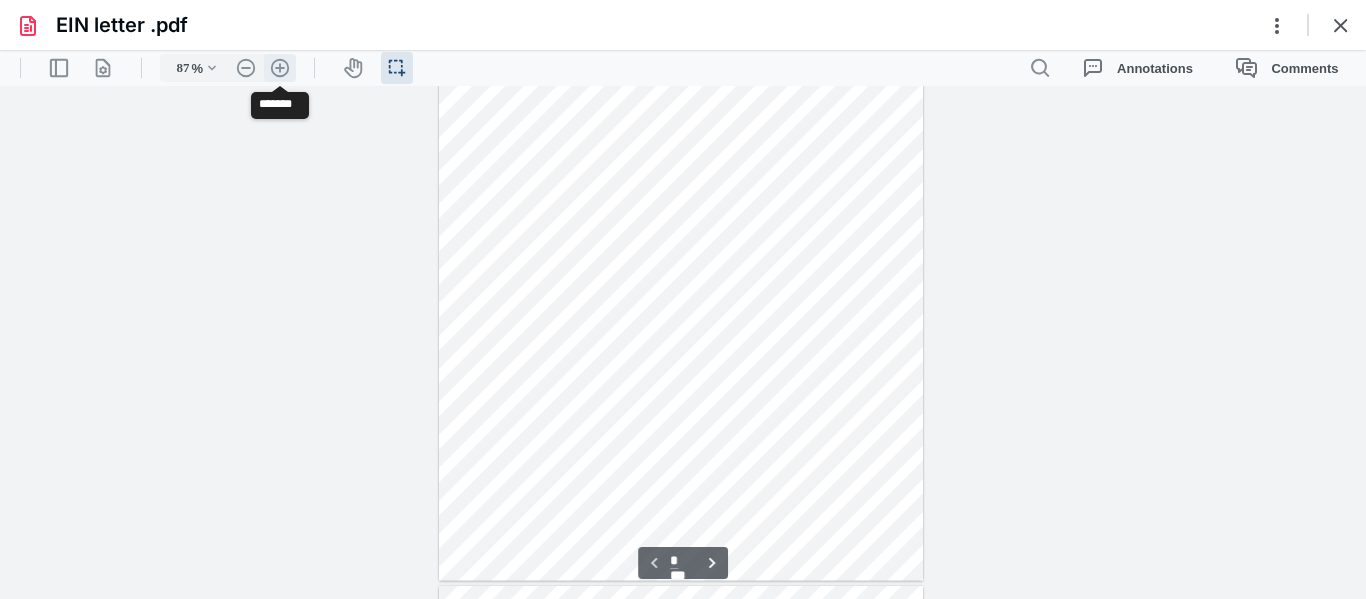 click on ".cls-1{fill:#abb0c4;} icon - header - zoom - in - line" at bounding box center (280, 68) 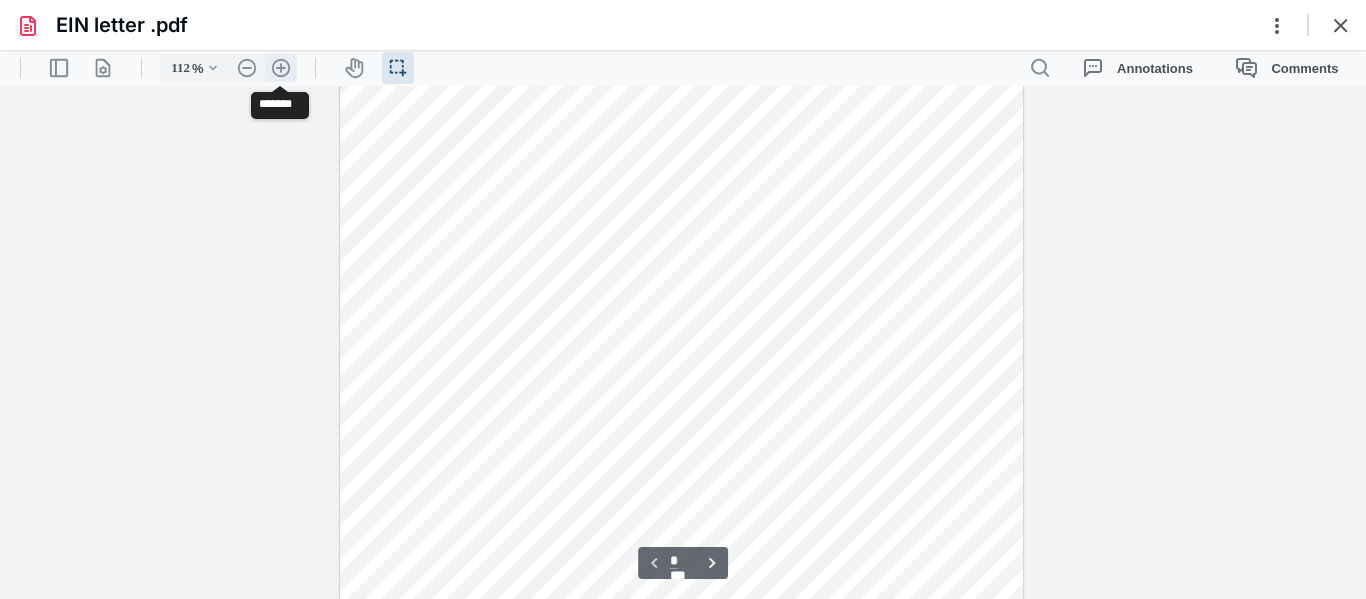 click on ".cls-1{fill:#abb0c4;} icon - header - zoom - in - line" at bounding box center (281, 68) 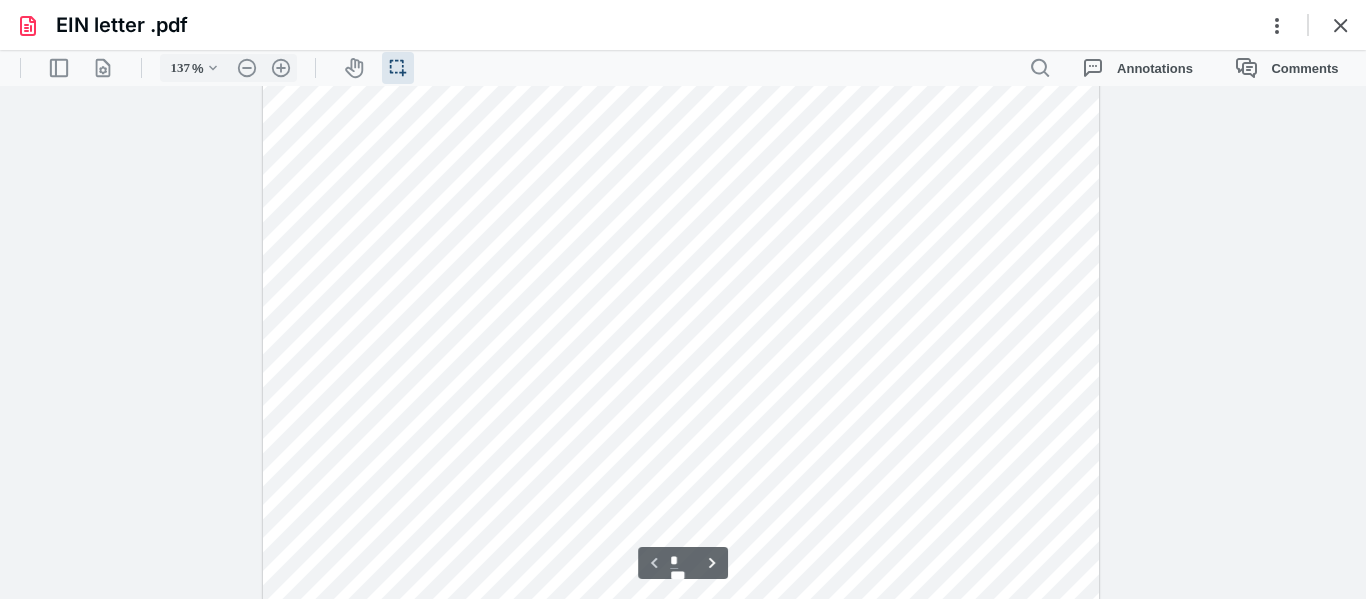 scroll, scrollTop: 499, scrollLeft: 0, axis: vertical 